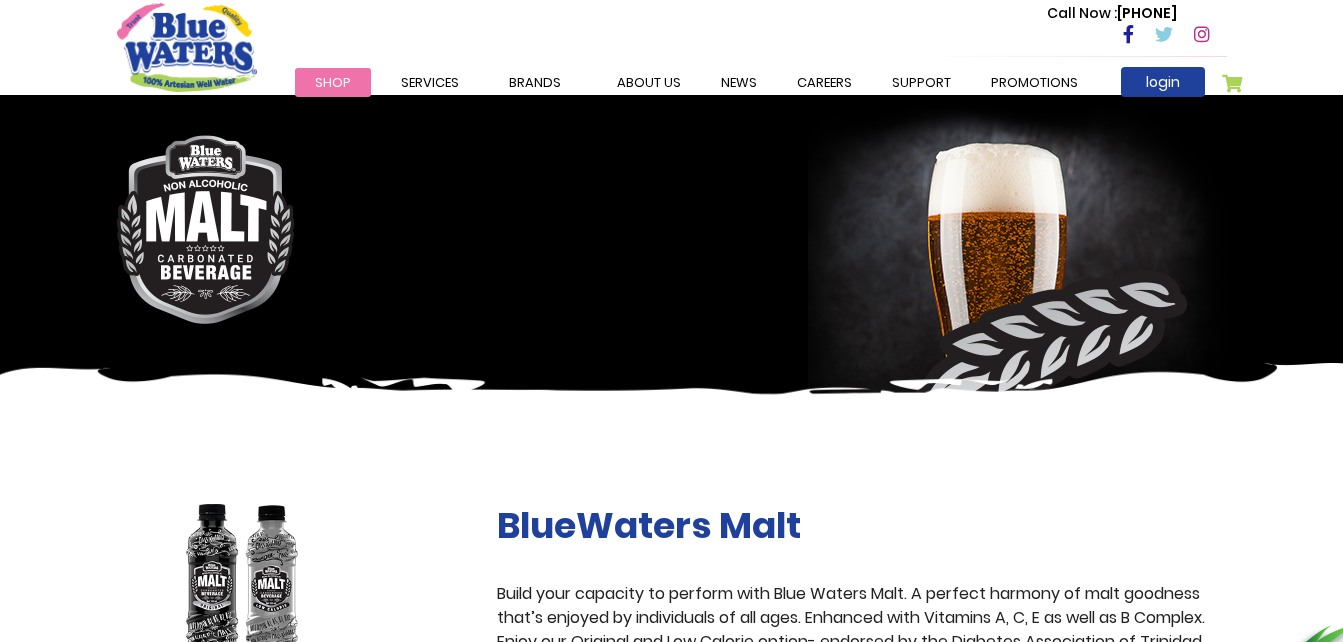 scroll, scrollTop: 200, scrollLeft: 0, axis: vertical 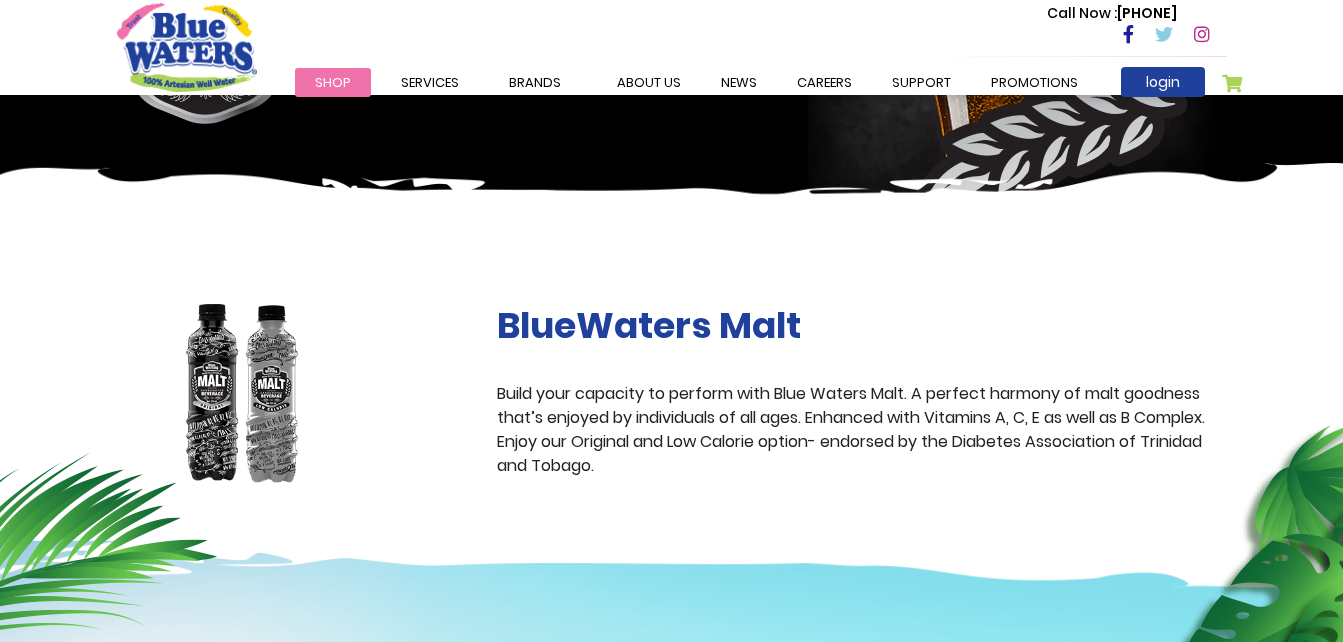 click at bounding box center (242, 394) 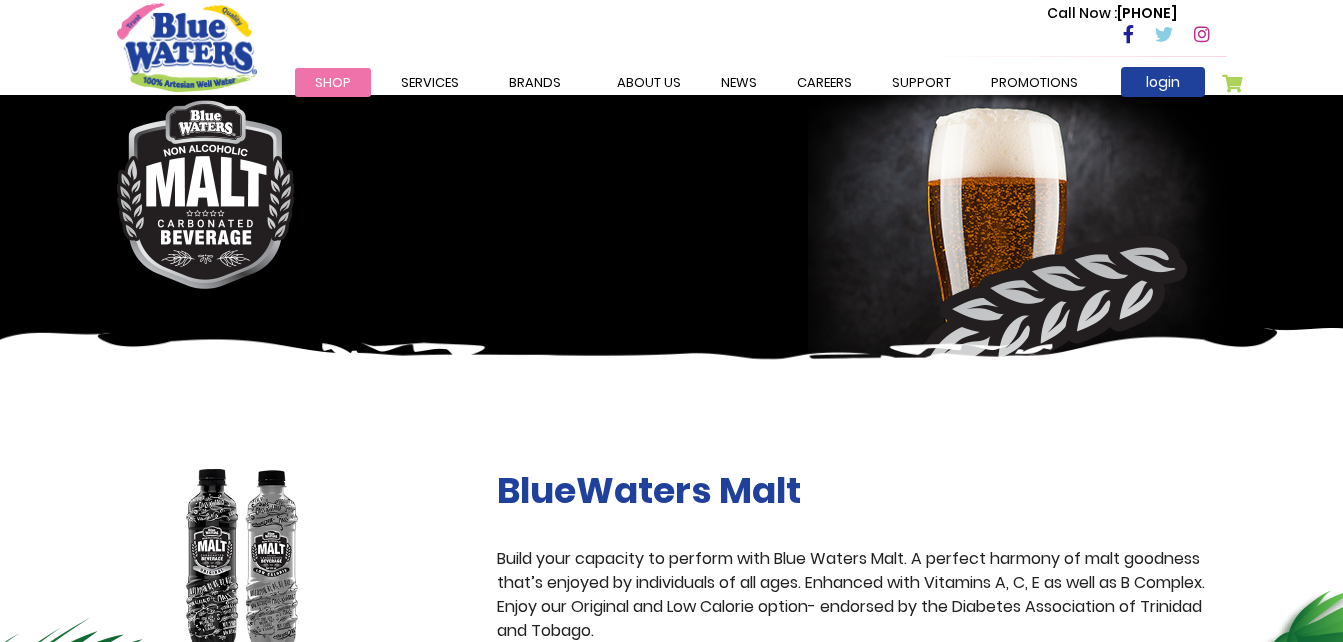 scroll, scrollTop: 0, scrollLeft: 0, axis: both 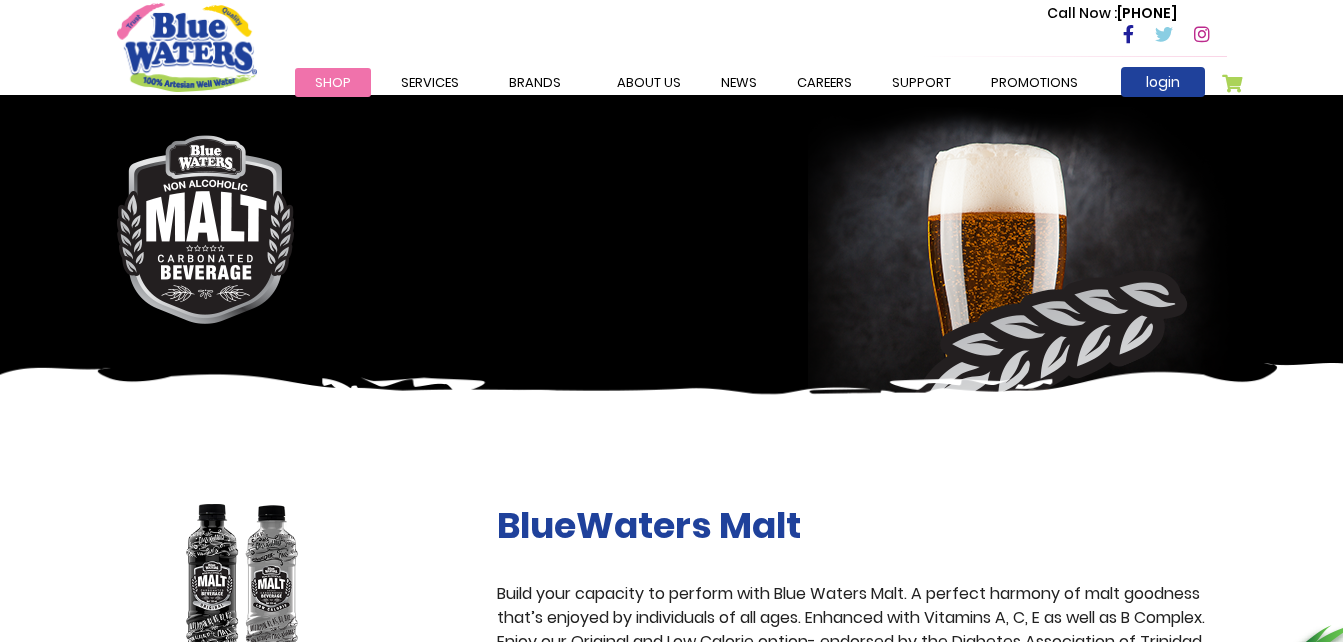 click on "Shop" at bounding box center [333, 82] 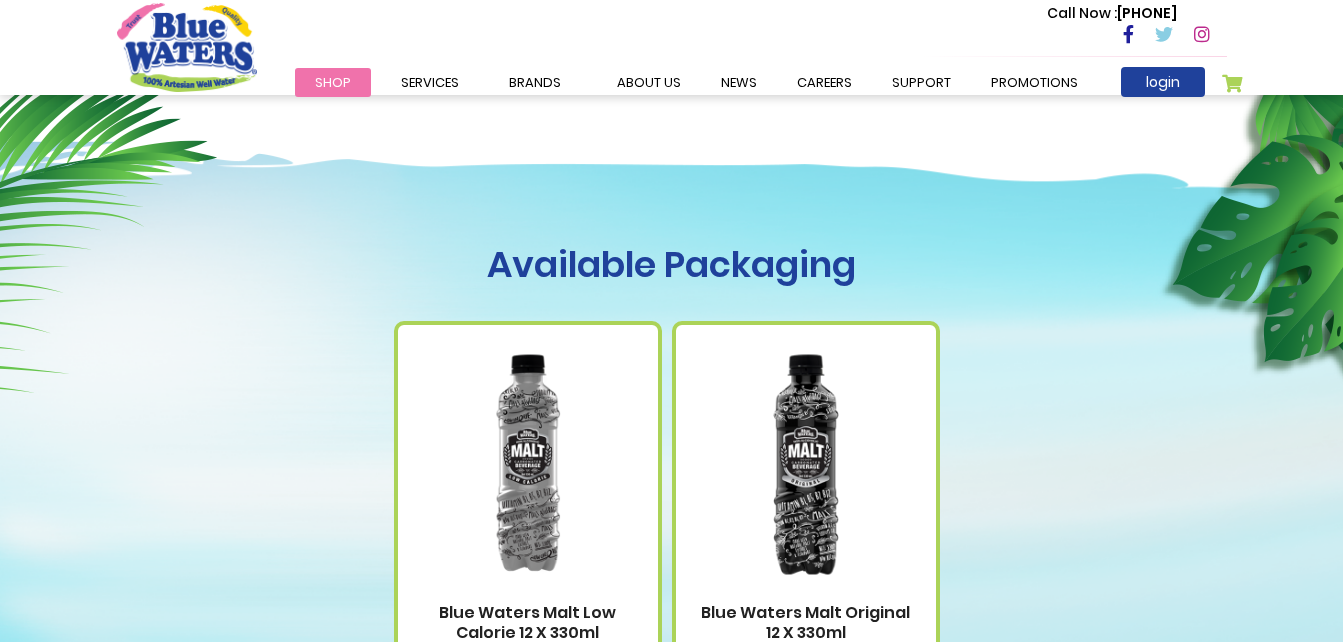 scroll, scrollTop: 600, scrollLeft: 0, axis: vertical 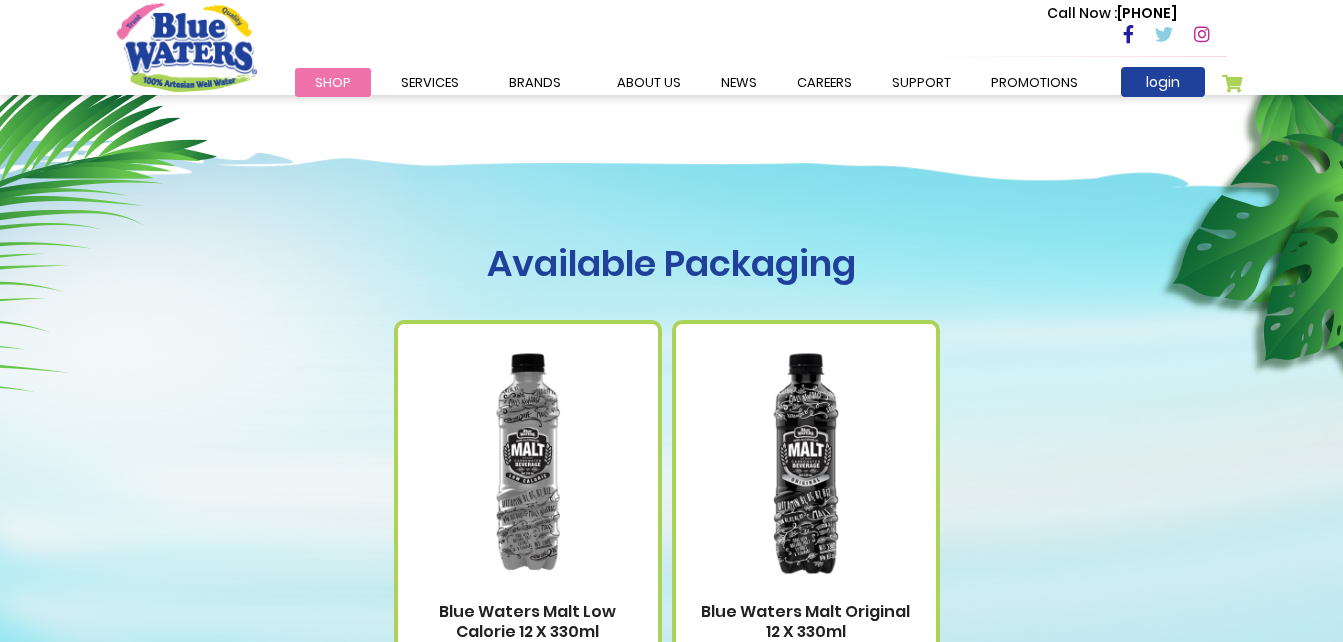 click at bounding box center (528, 463) 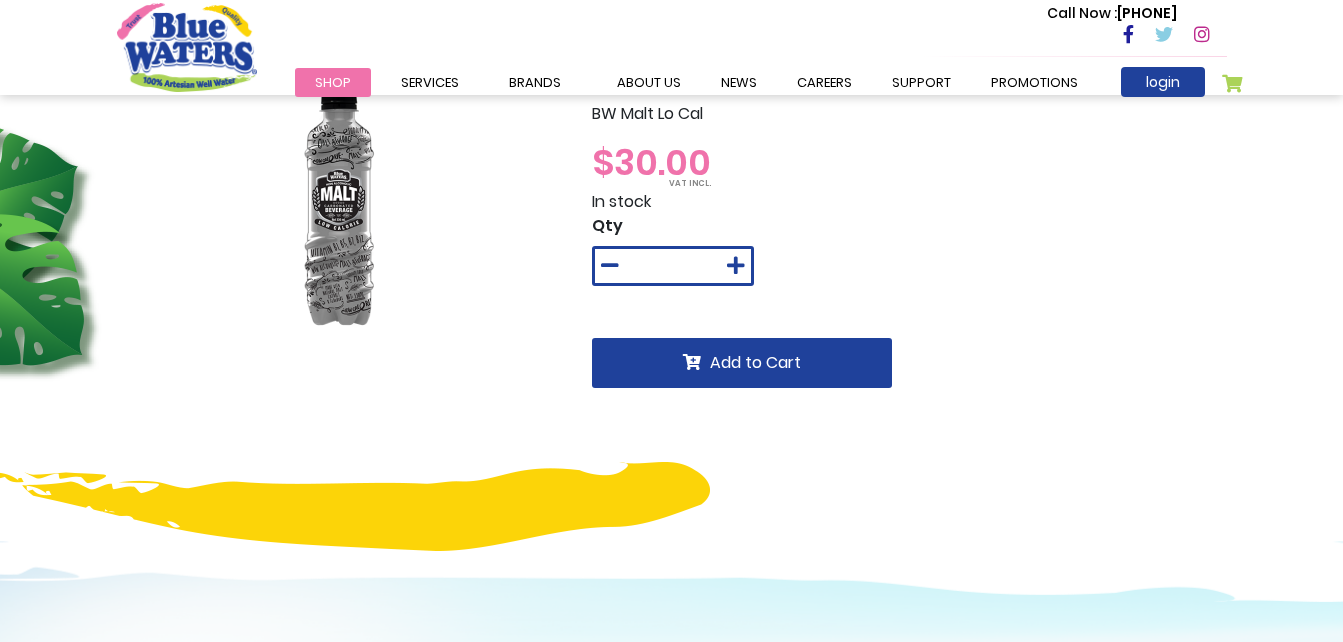 scroll, scrollTop: 0, scrollLeft: 0, axis: both 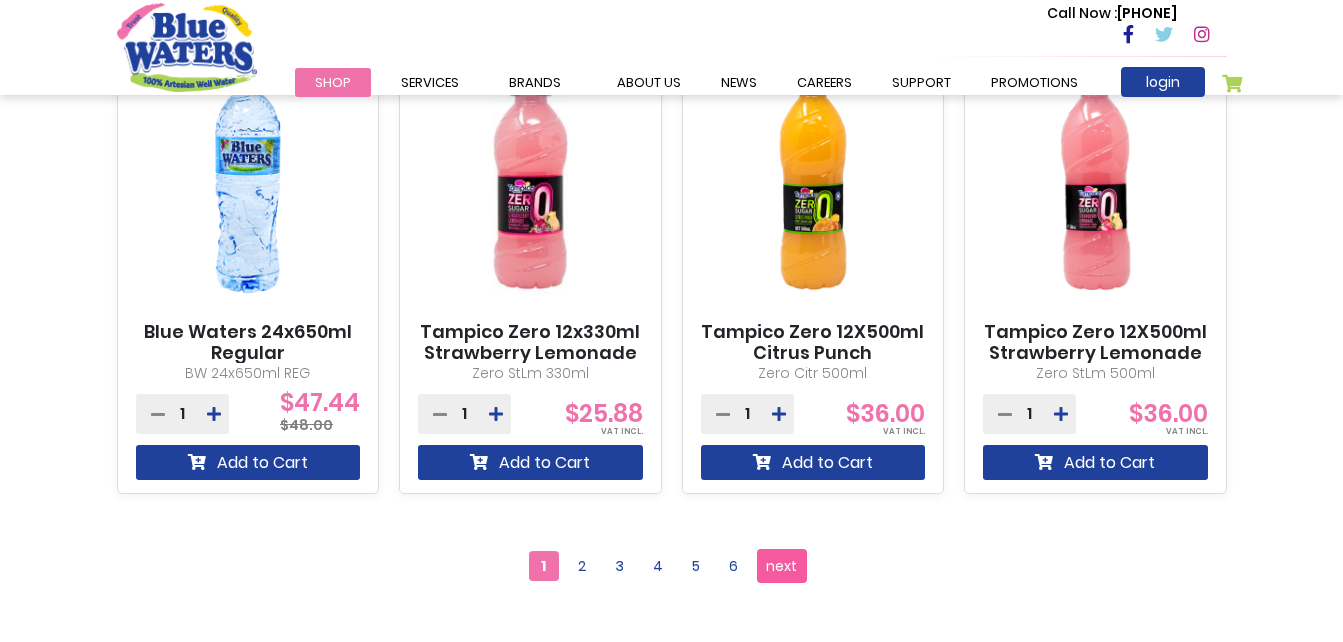 click on "next" at bounding box center (781, 566) 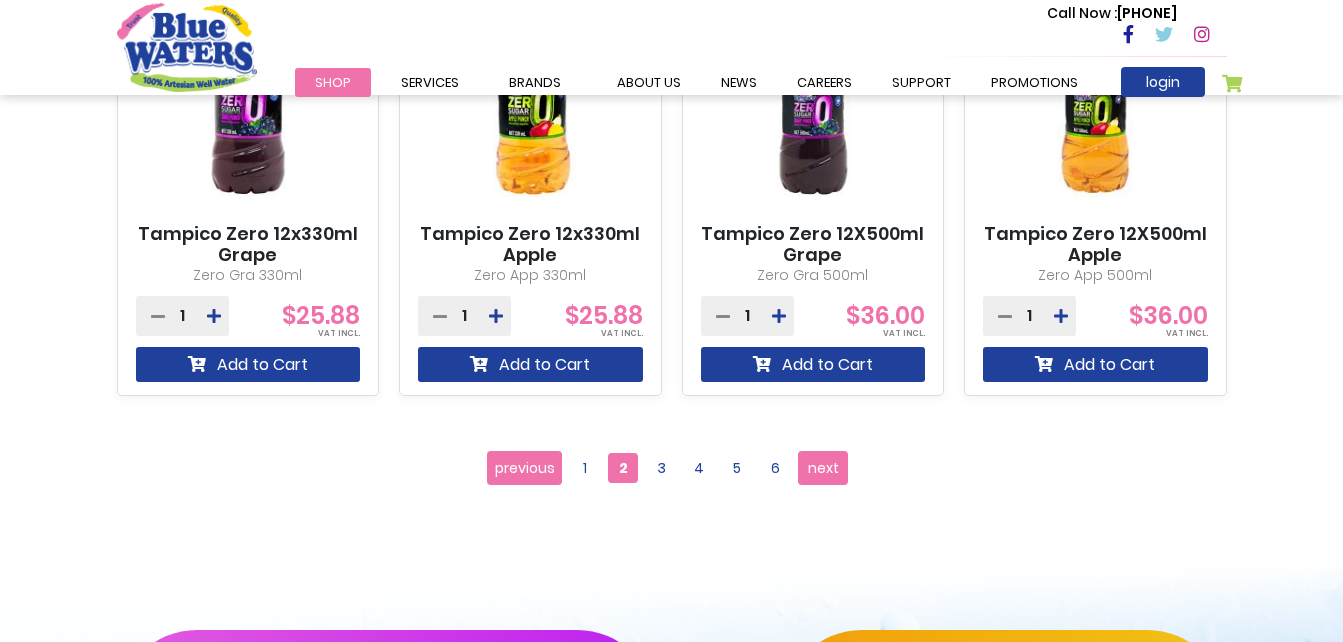 scroll, scrollTop: 1900, scrollLeft: 0, axis: vertical 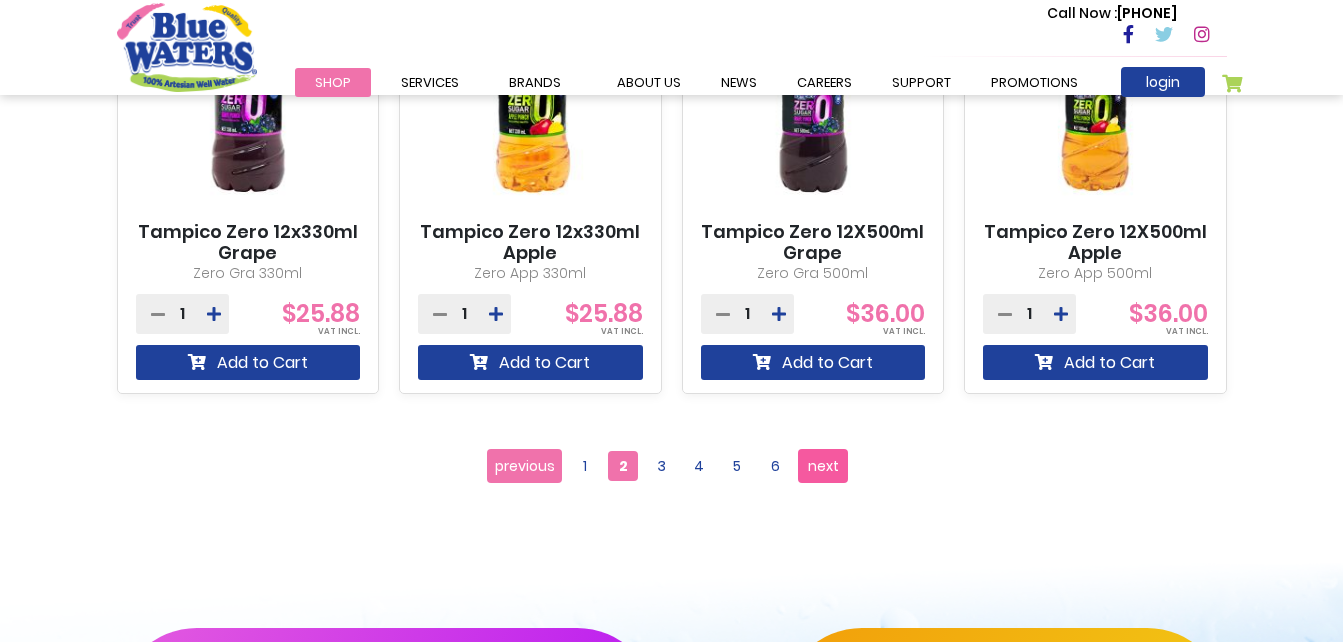 click on "next" at bounding box center [823, 466] 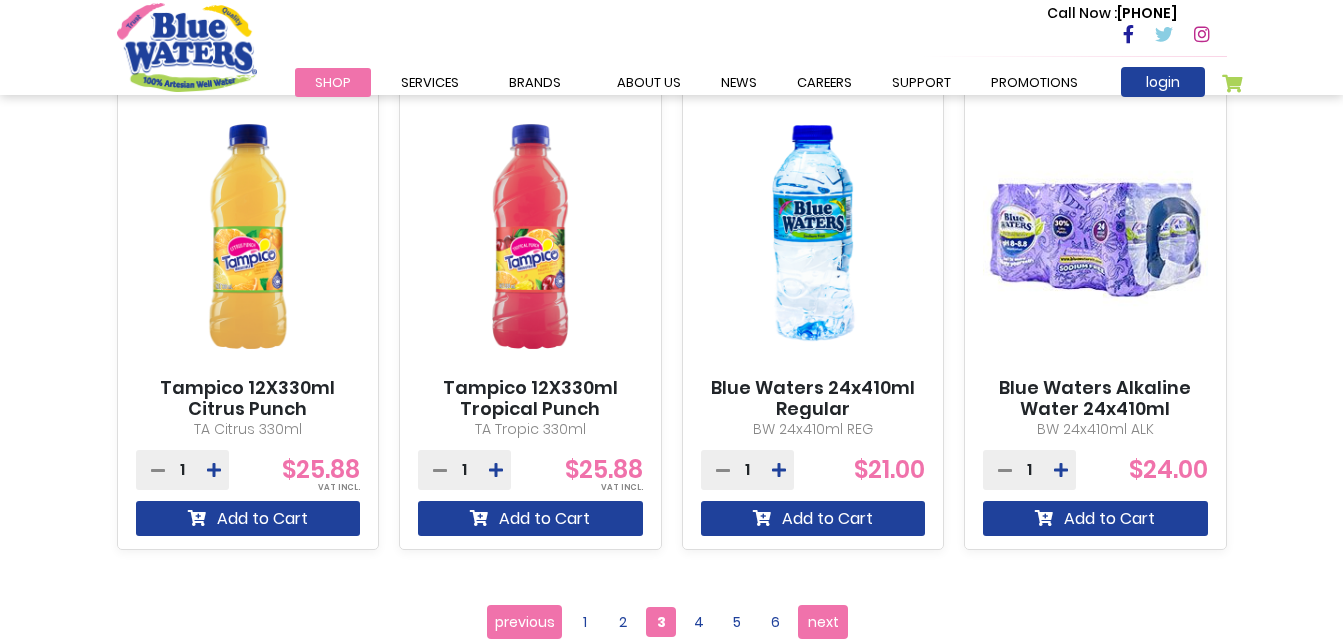 scroll, scrollTop: 1800, scrollLeft: 0, axis: vertical 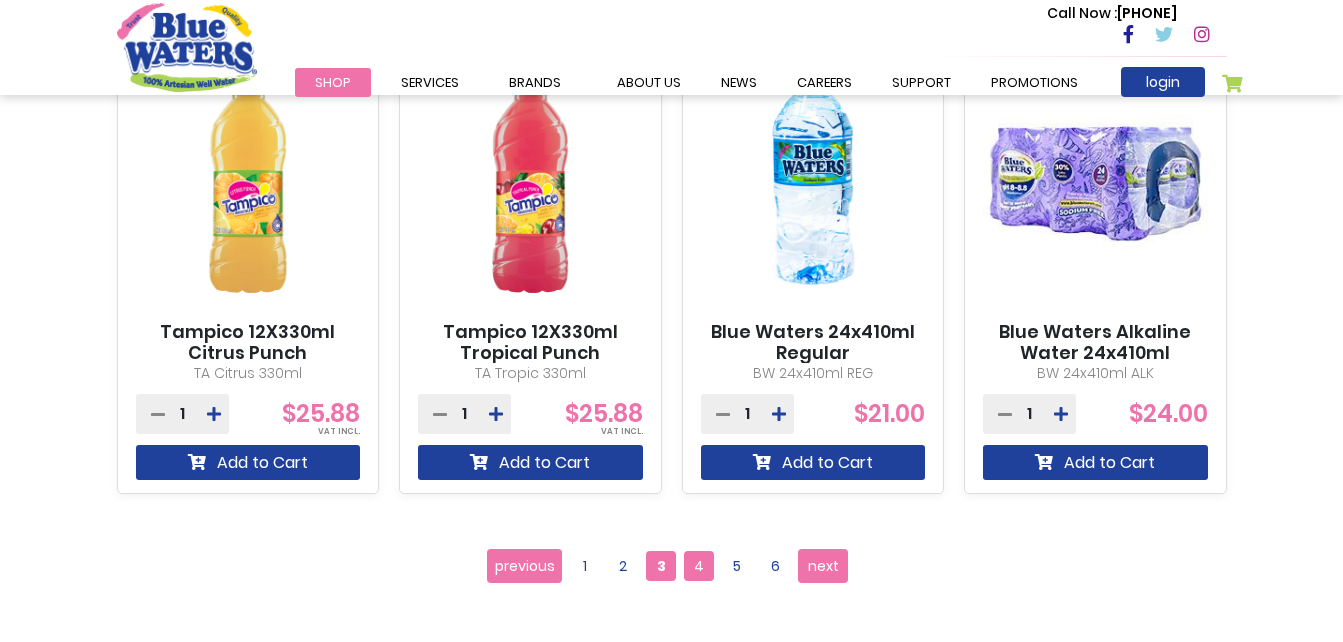 click on "4" at bounding box center (699, 566) 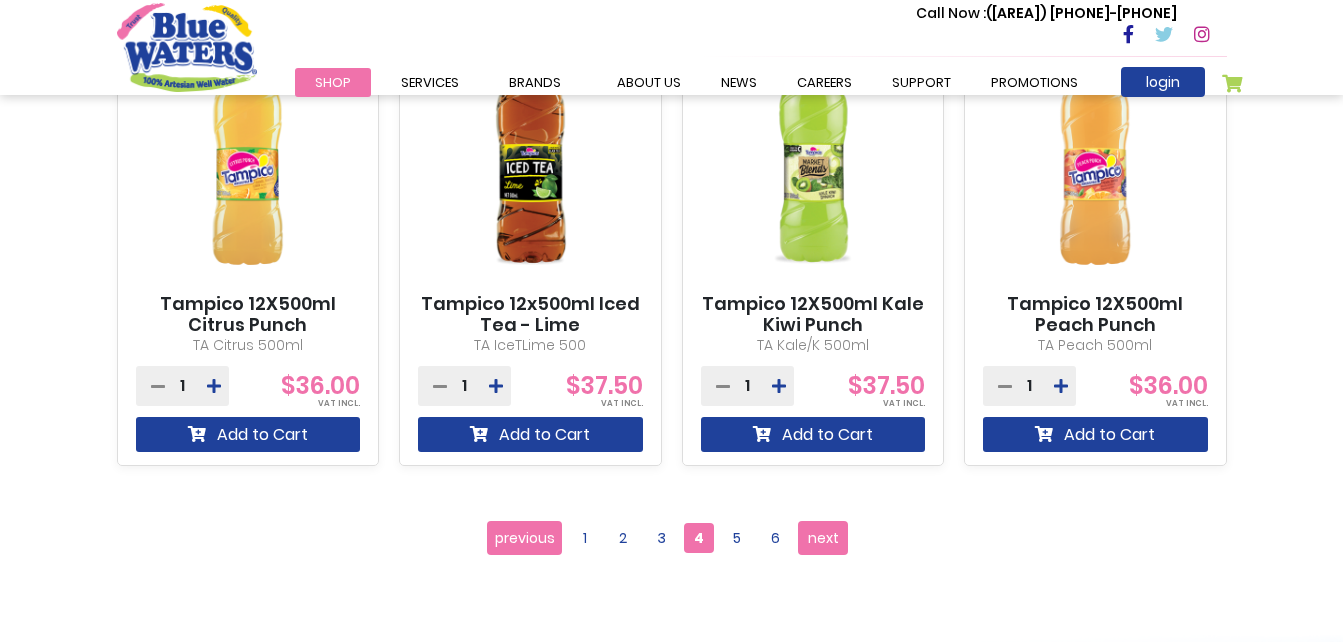 scroll, scrollTop: 1900, scrollLeft: 0, axis: vertical 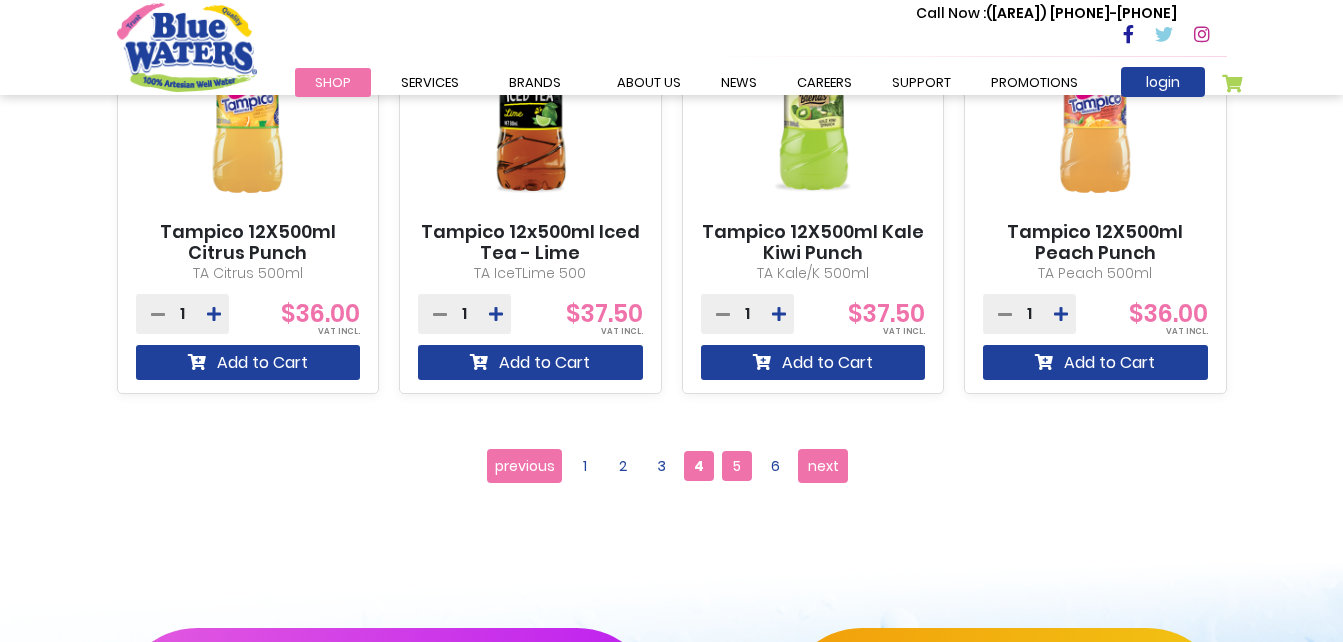 click on "5" at bounding box center [737, 466] 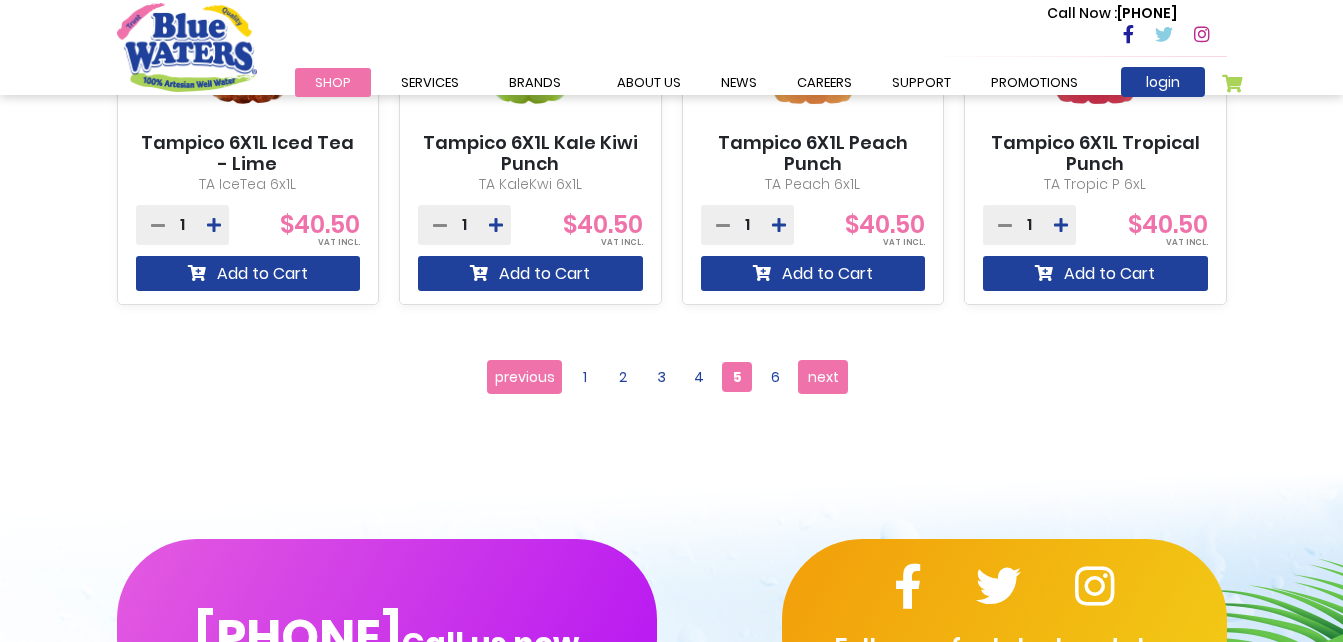 scroll, scrollTop: 2000, scrollLeft: 0, axis: vertical 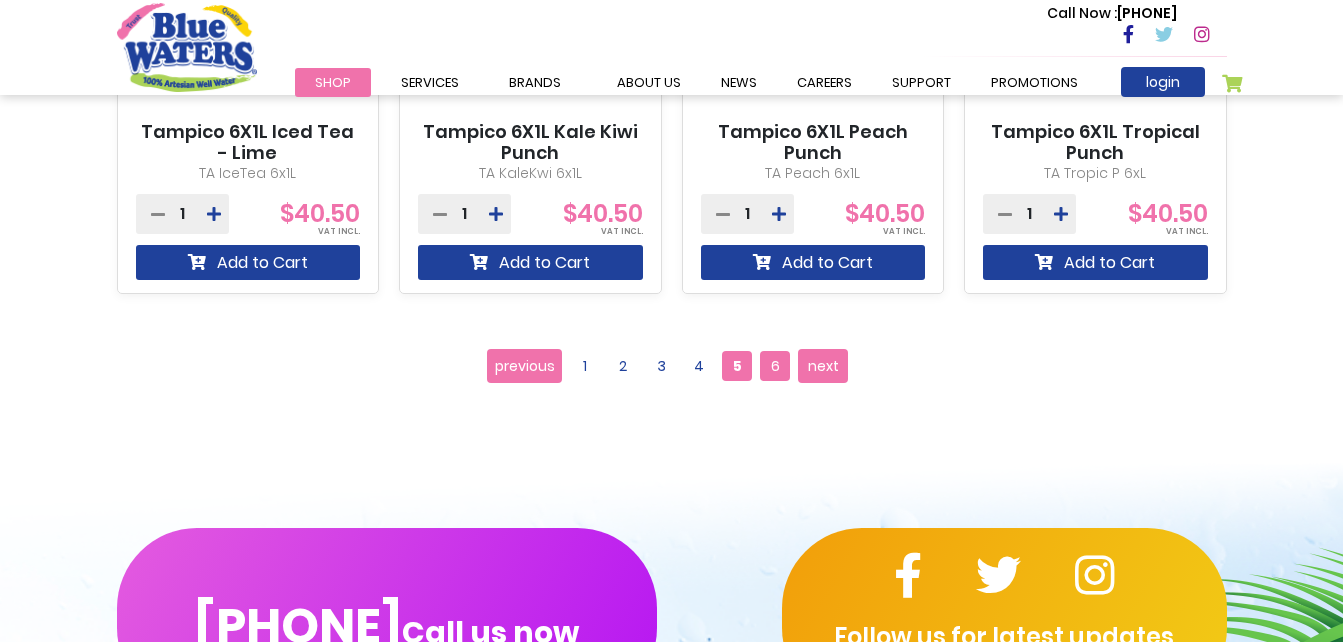 click on "6" at bounding box center [775, 366] 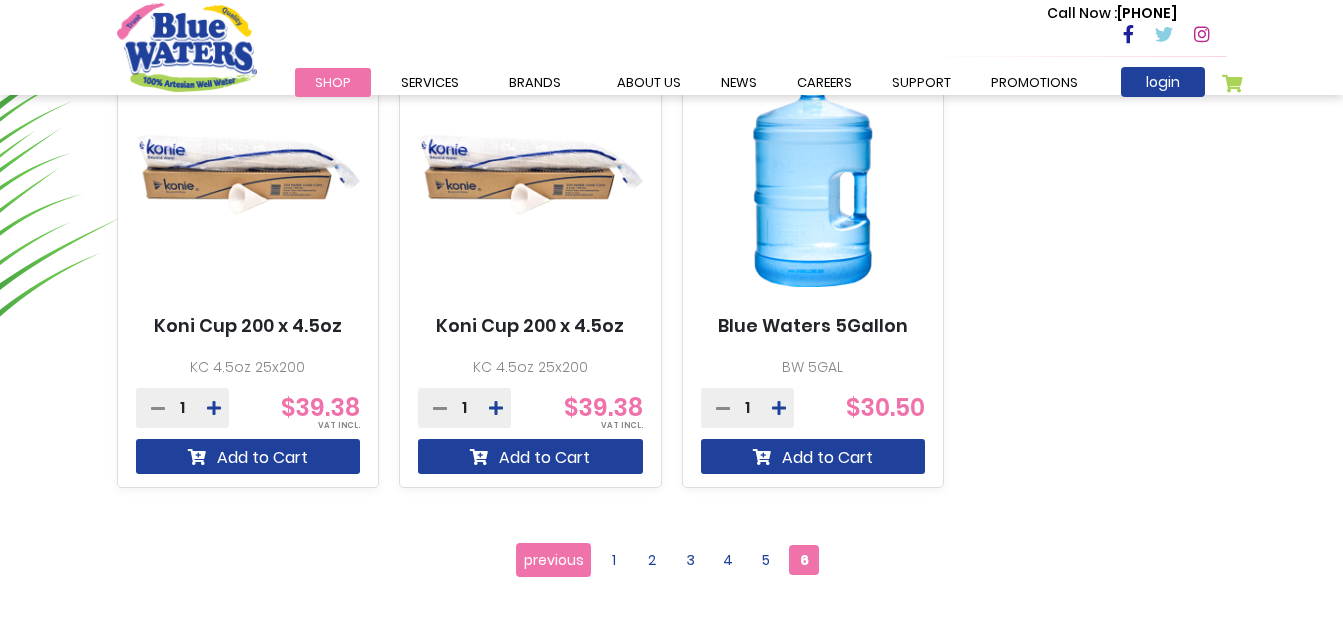 scroll, scrollTop: 1300, scrollLeft: 0, axis: vertical 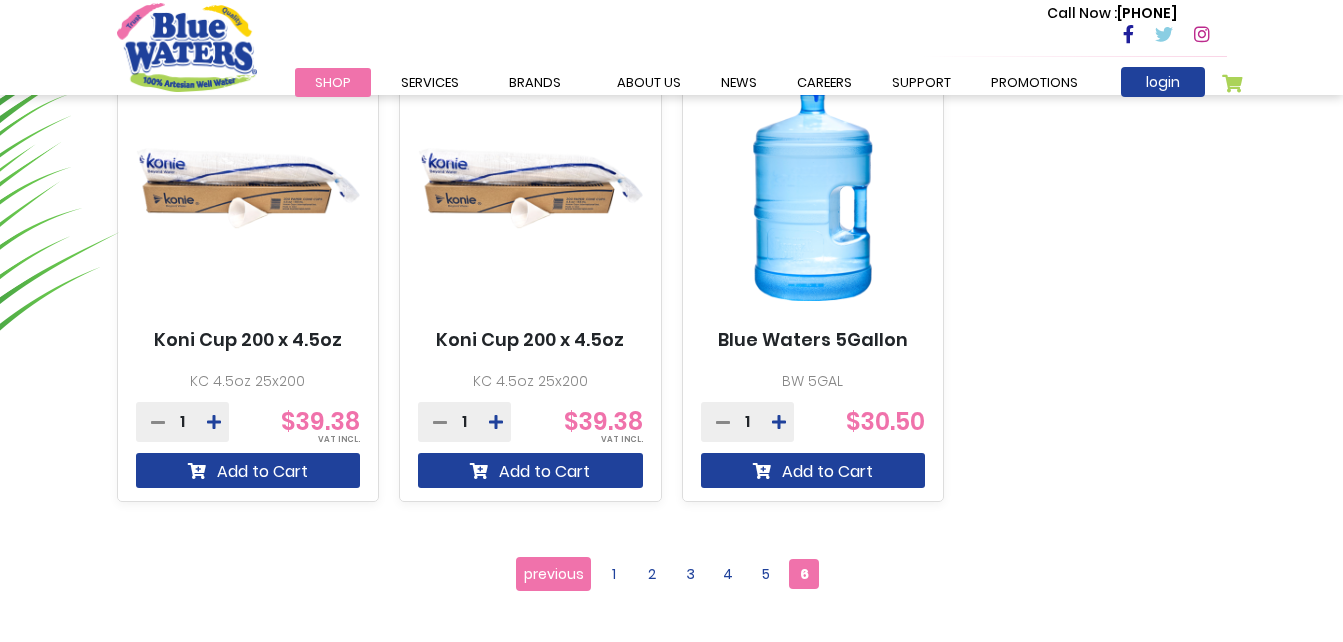 click on "Blue Waters 12x1.5 Litre
BW 12x1.5LT TRA
1
Special Price
$53.67" at bounding box center [672, 20] 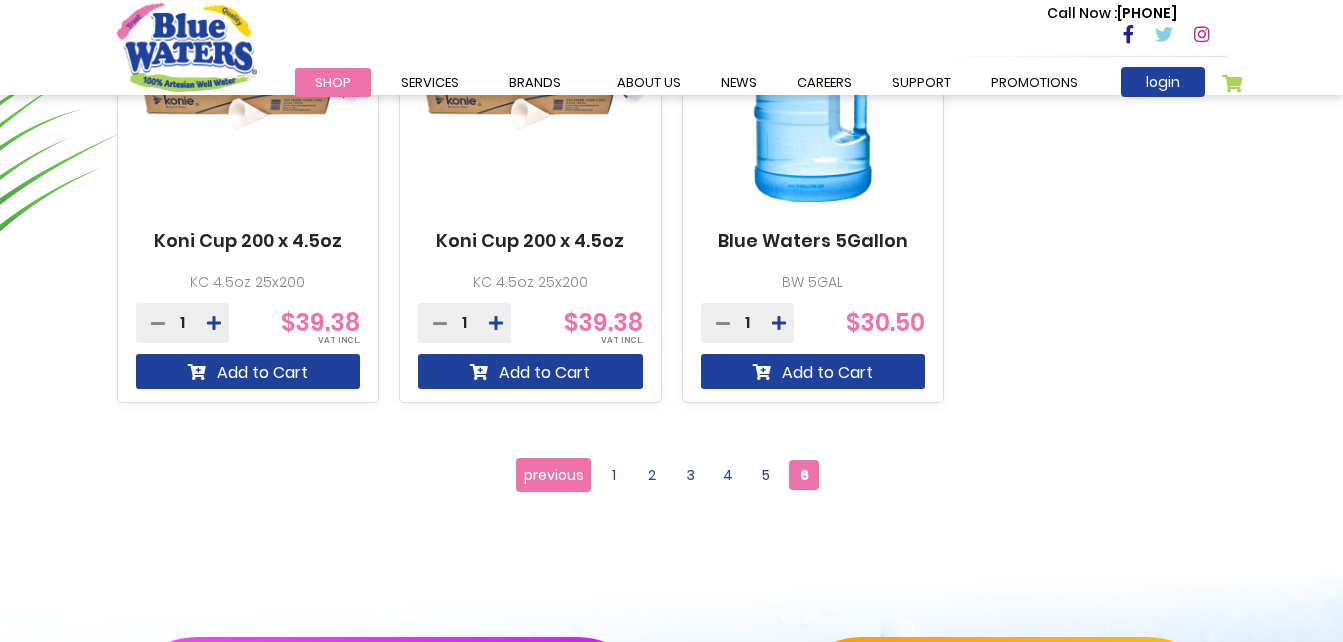 scroll, scrollTop: 1400, scrollLeft: 0, axis: vertical 